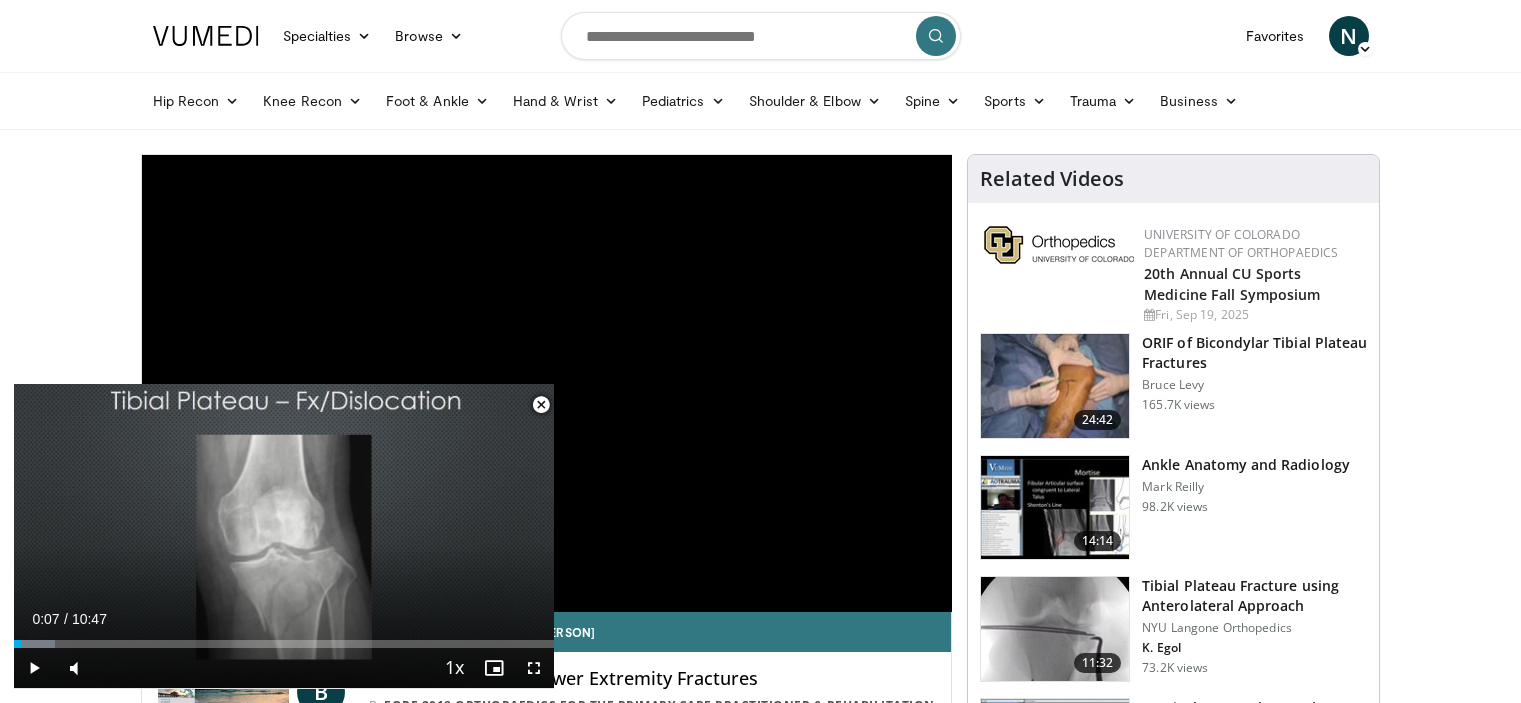 scroll, scrollTop: 615, scrollLeft: 0, axis: vertical 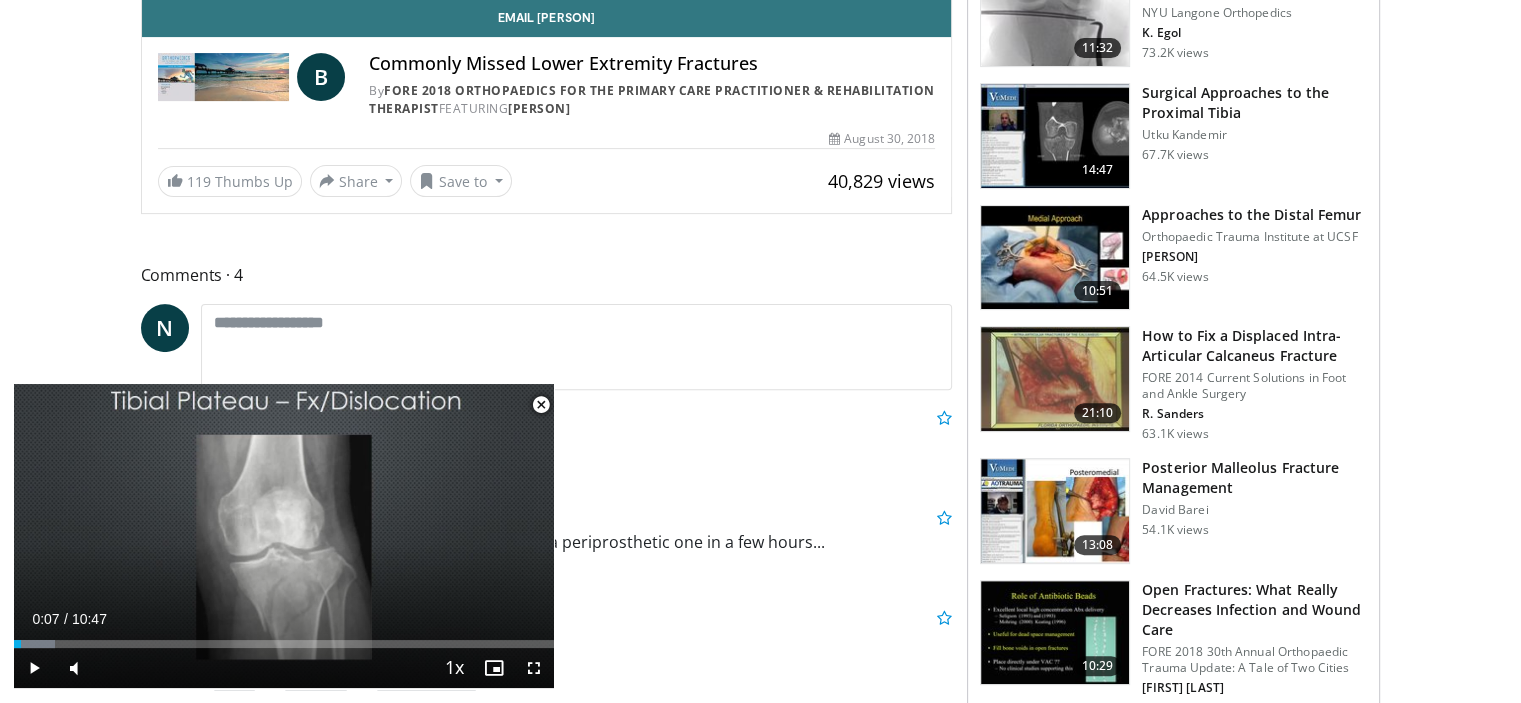 click at bounding box center (541, 405) 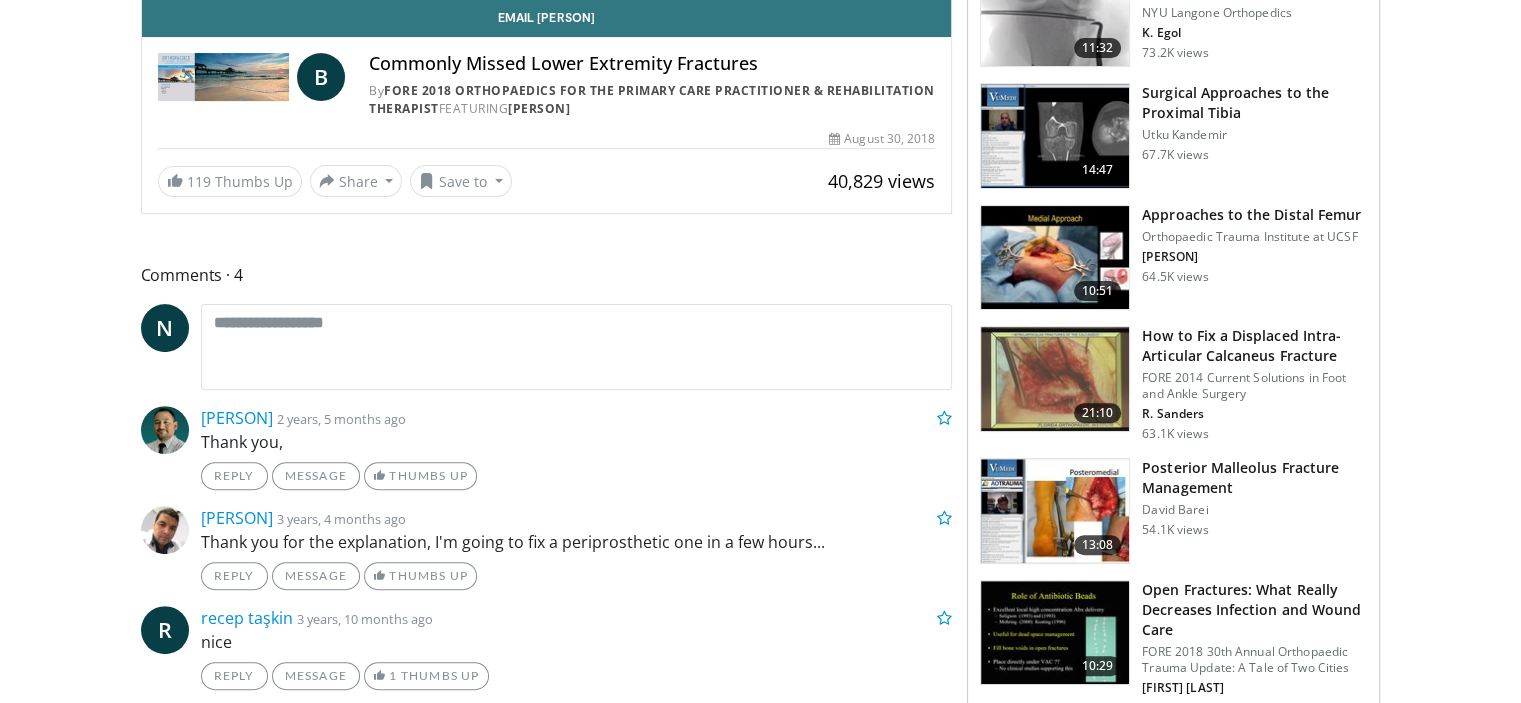 scroll, scrollTop: 158, scrollLeft: 0, axis: vertical 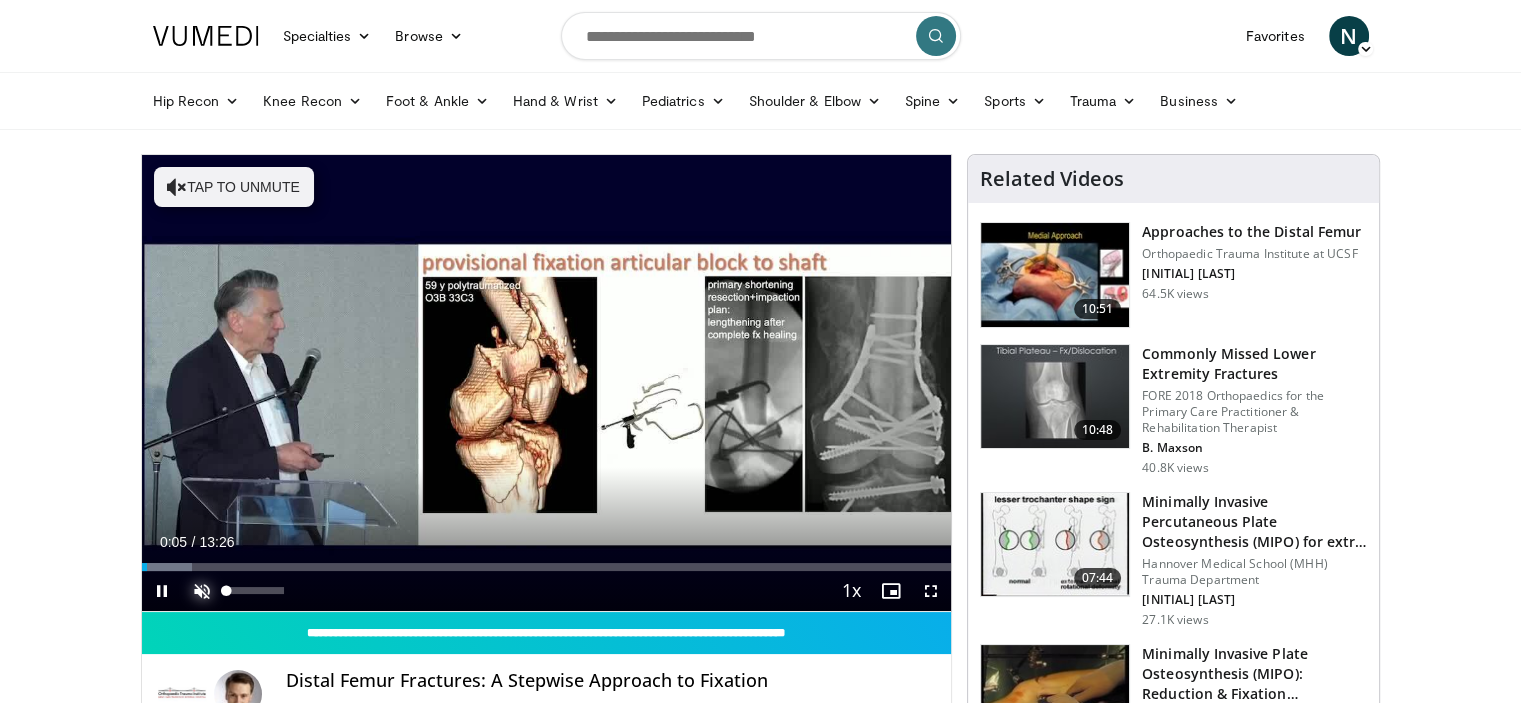 click at bounding box center [202, 591] 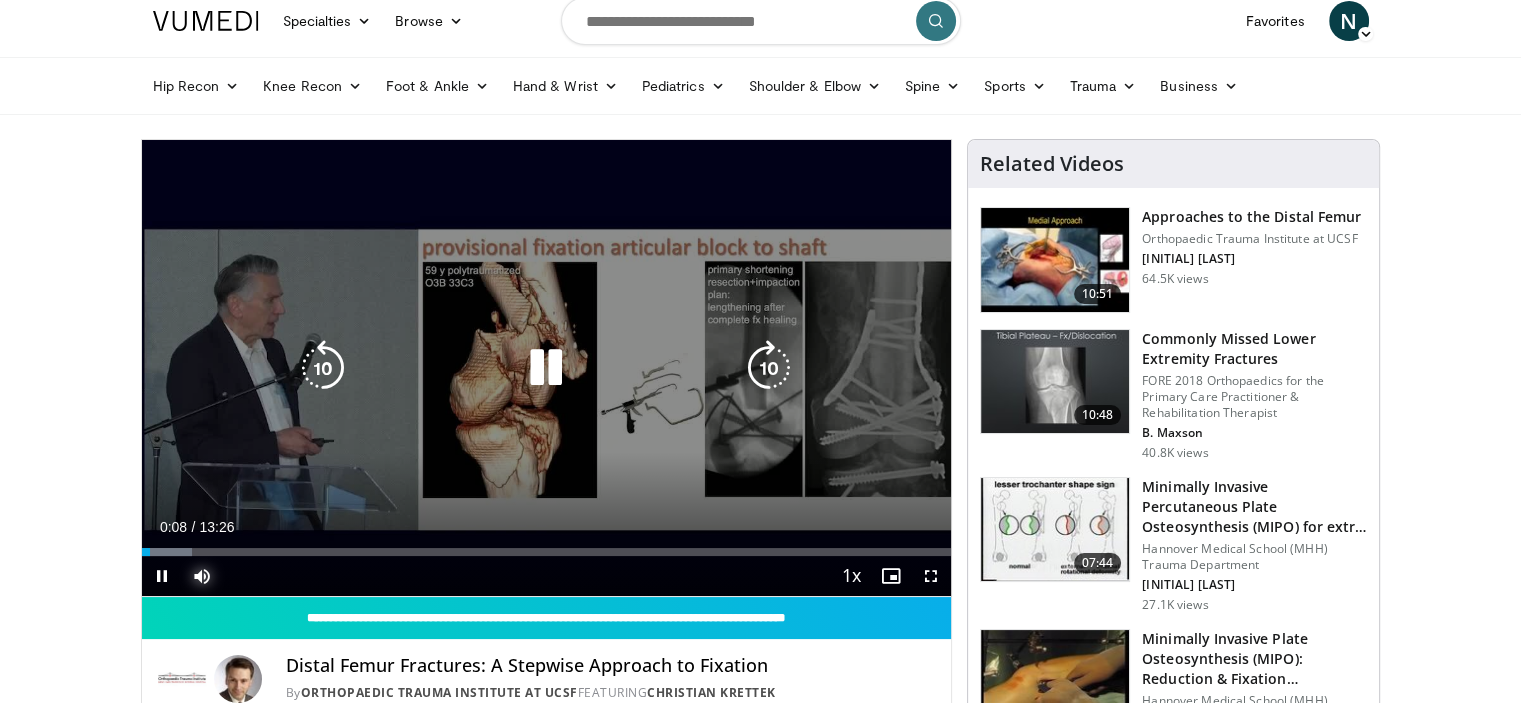 scroll, scrollTop: 0, scrollLeft: 0, axis: both 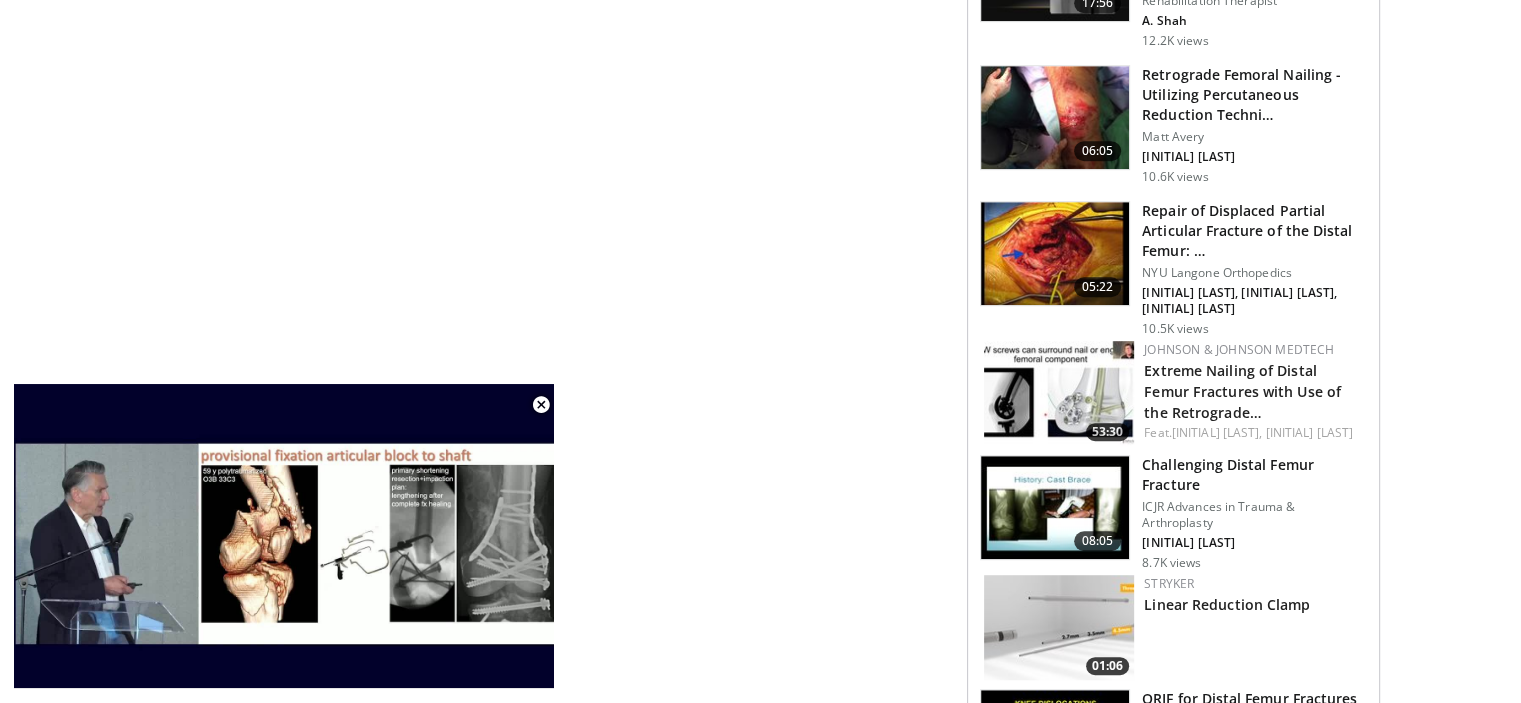 click on "**********" at bounding box center (554, 397) 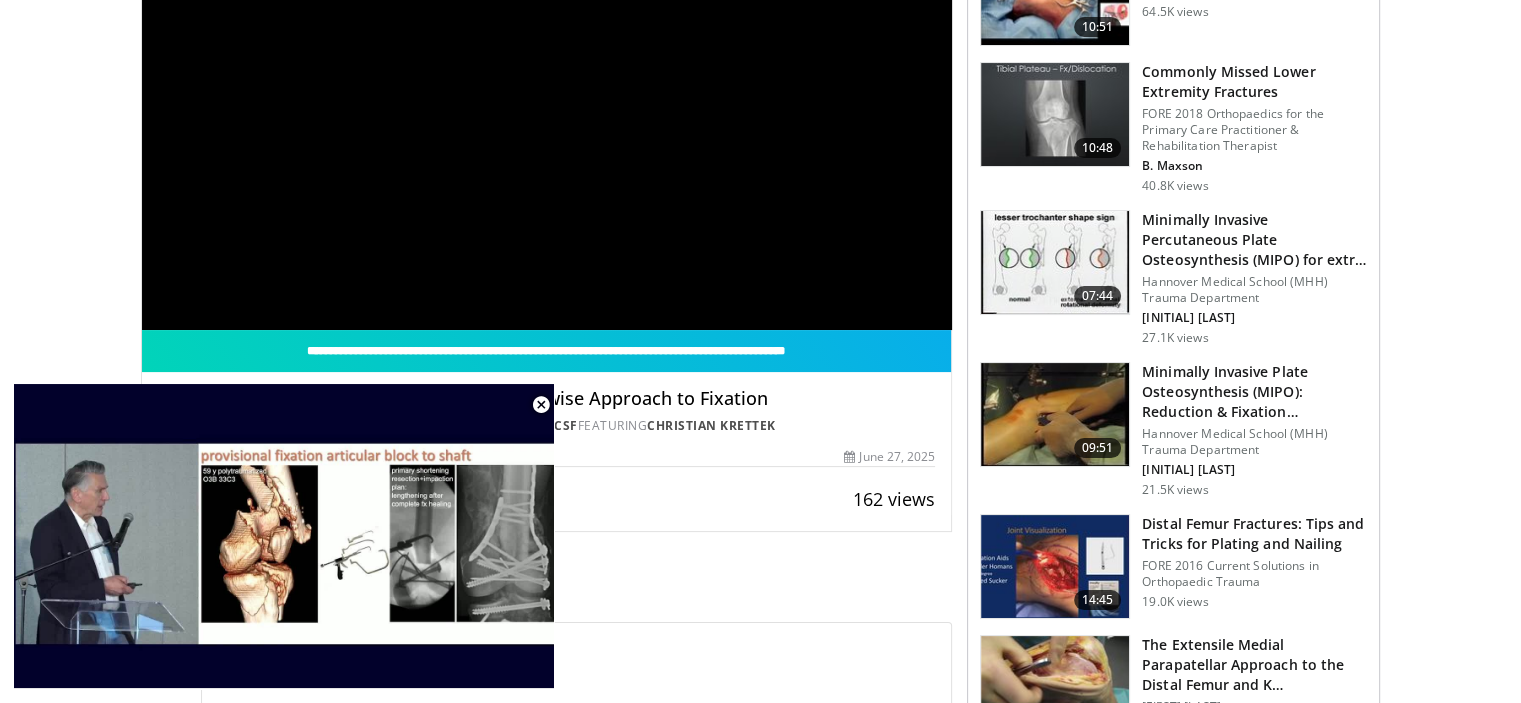 scroll, scrollTop: 161, scrollLeft: 0, axis: vertical 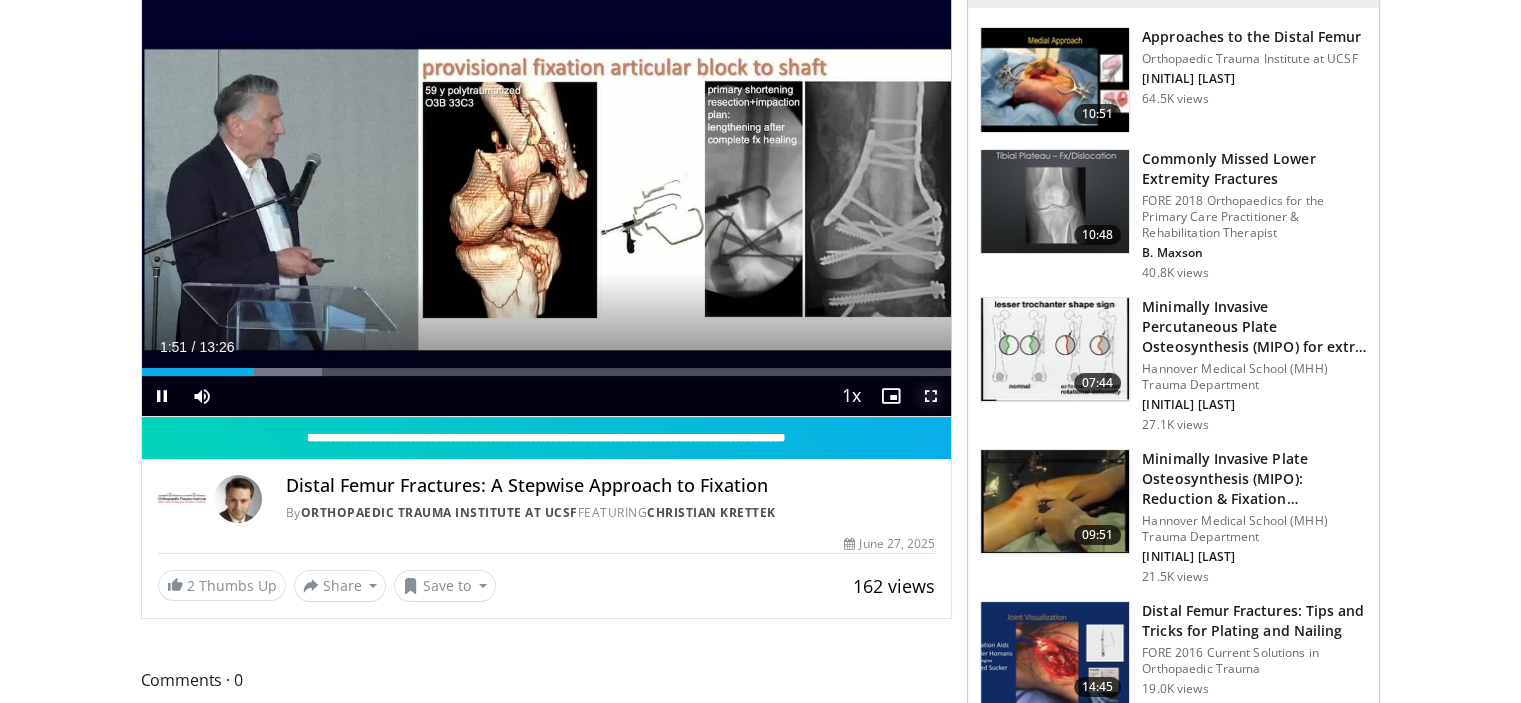 click at bounding box center (931, 396) 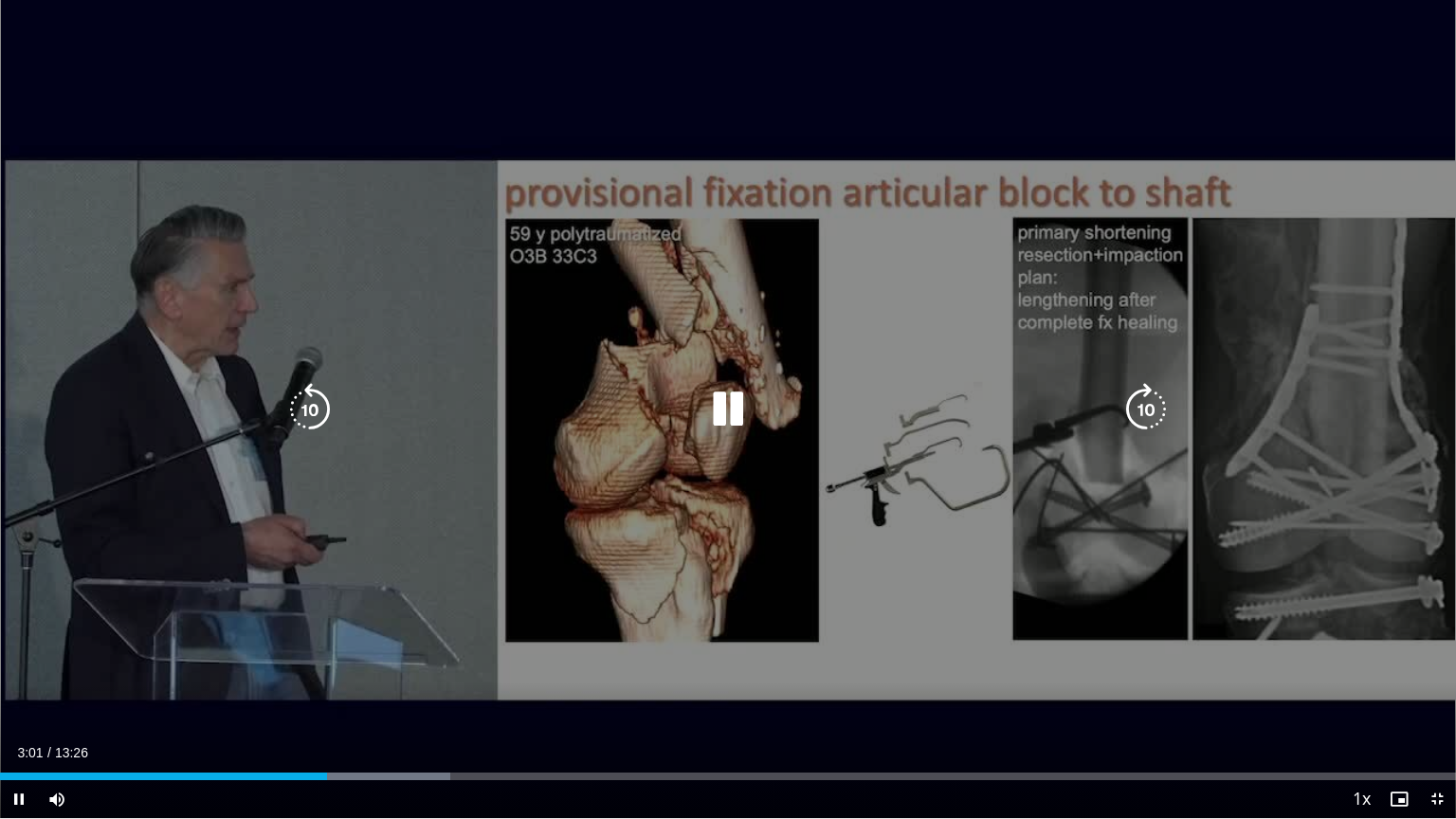 click at bounding box center [728, 410] 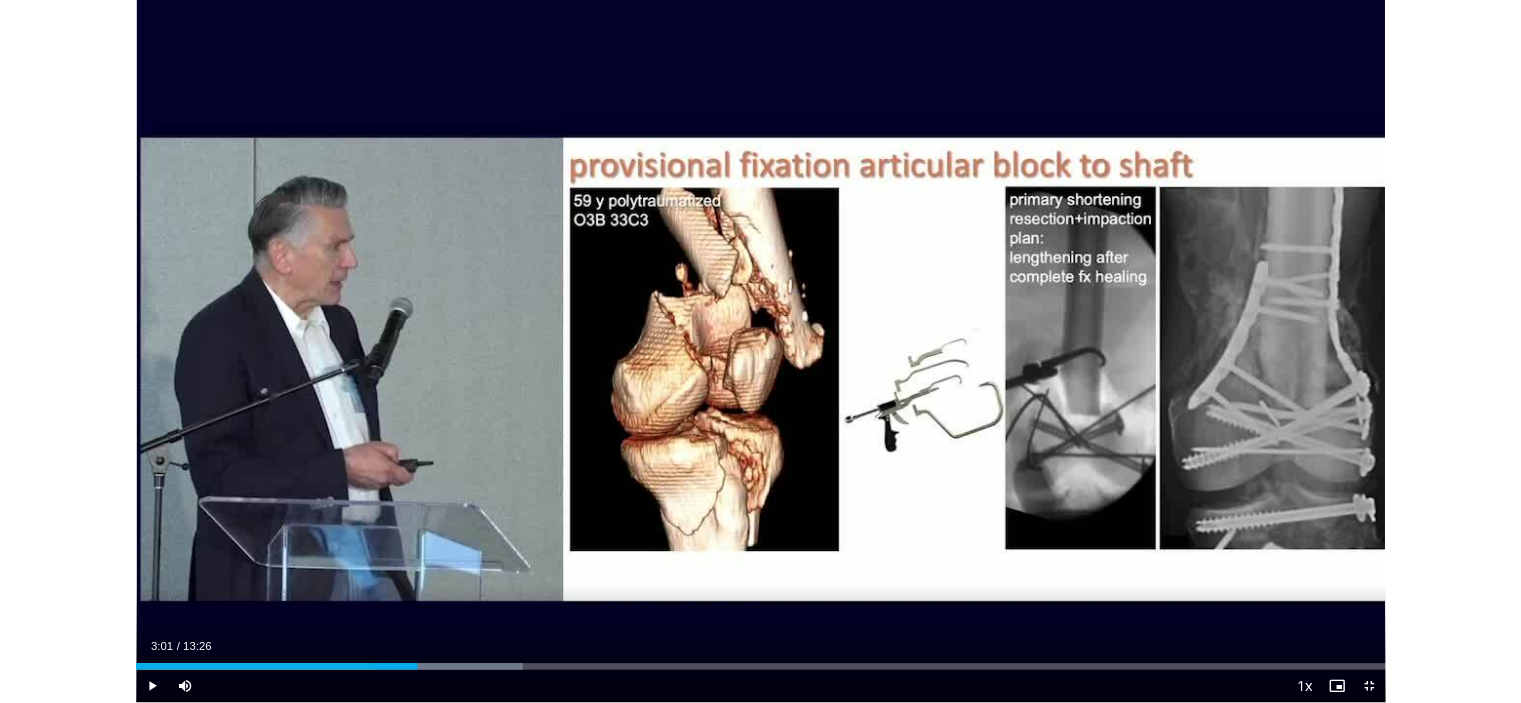 scroll, scrollTop: 652, scrollLeft: 0, axis: vertical 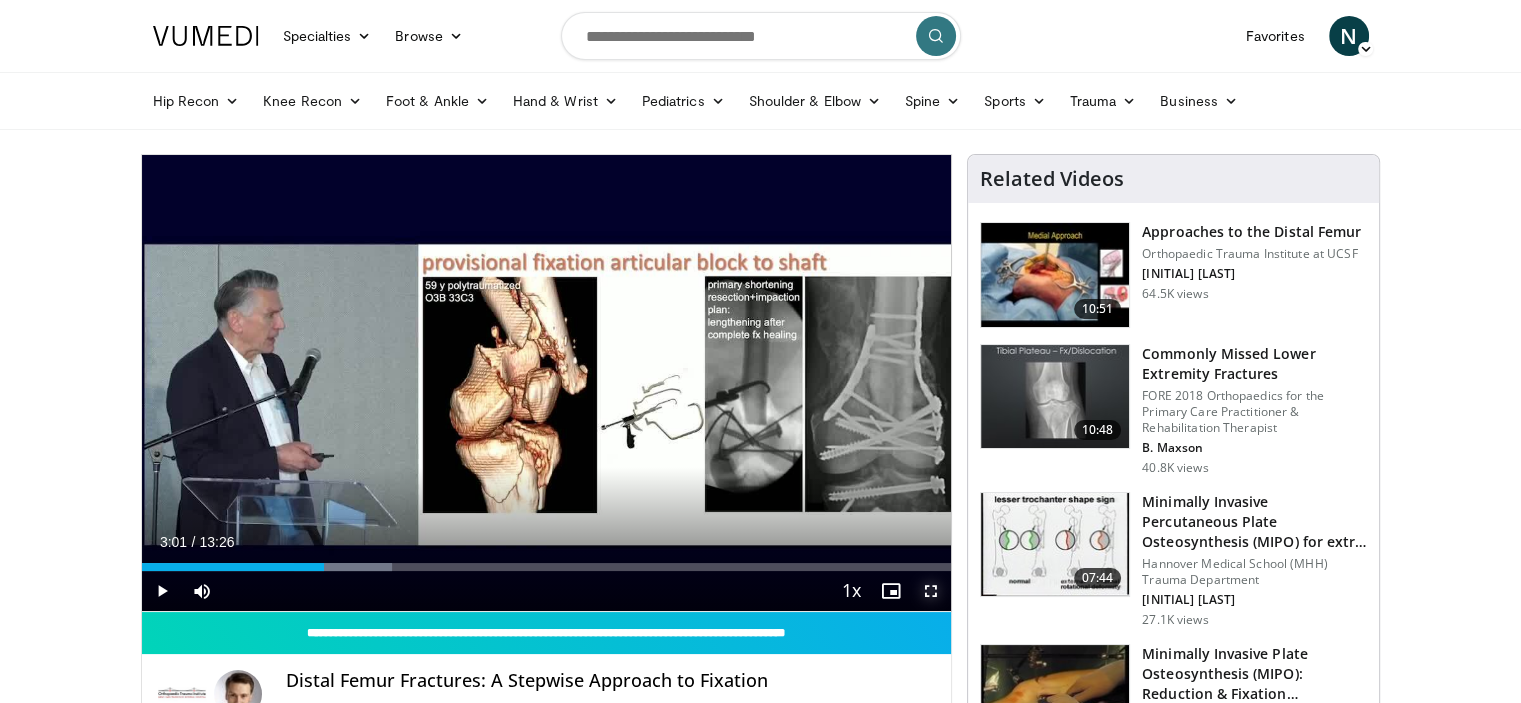 click at bounding box center (931, 591) 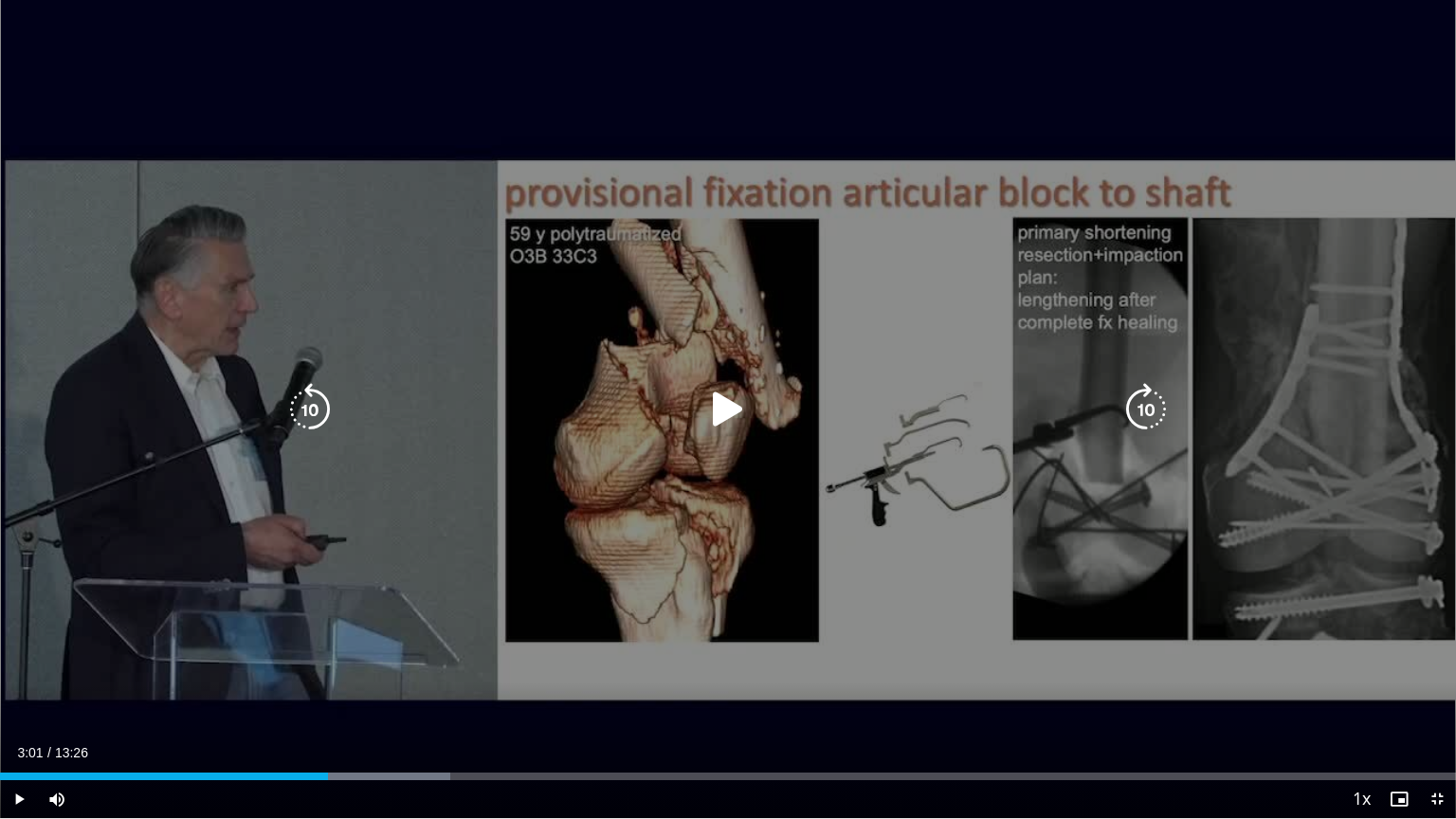 drag, startPoint x: 733, startPoint y: 412, endPoint x: 773, endPoint y: 426, distance: 42.37924 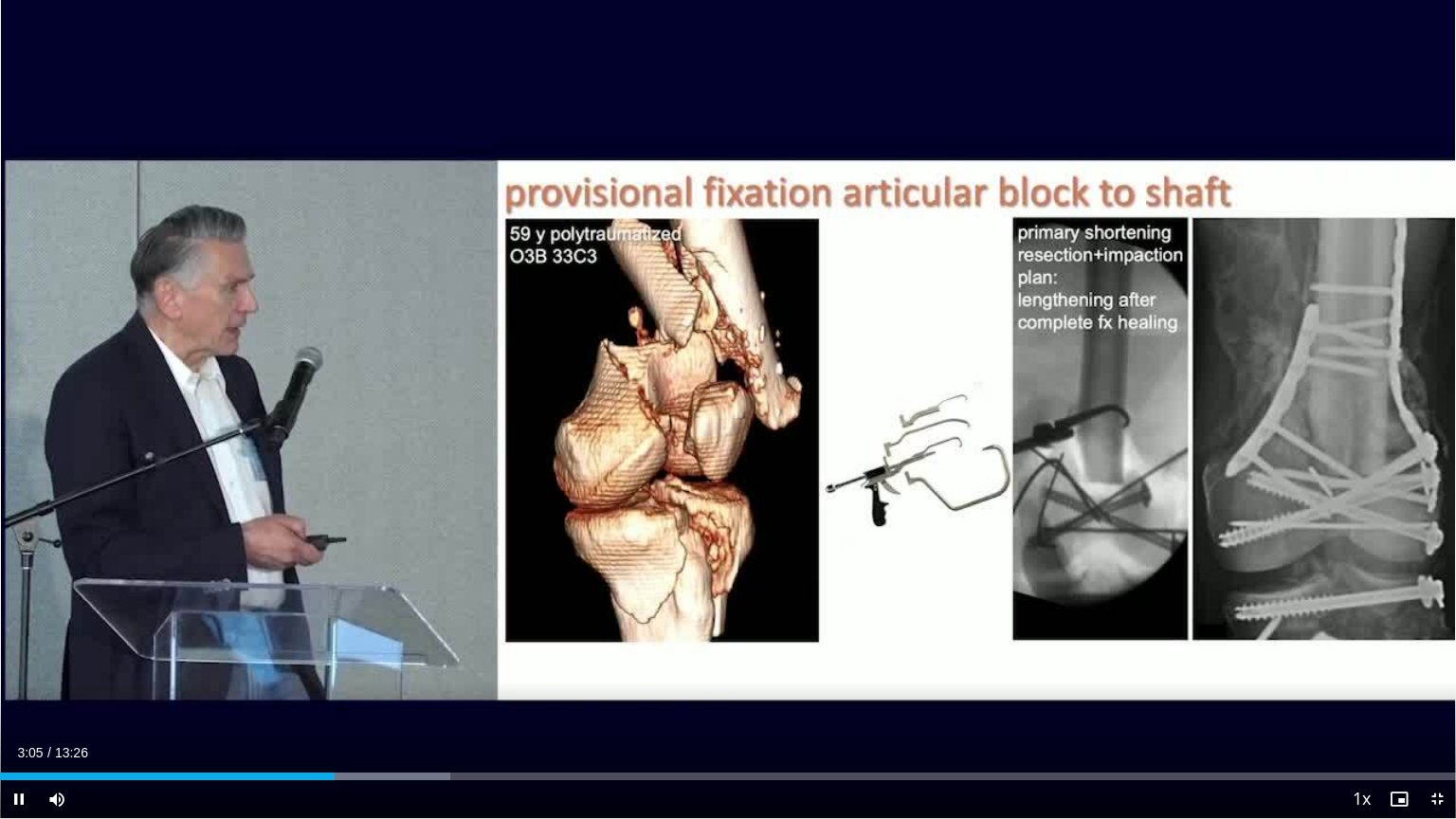 type 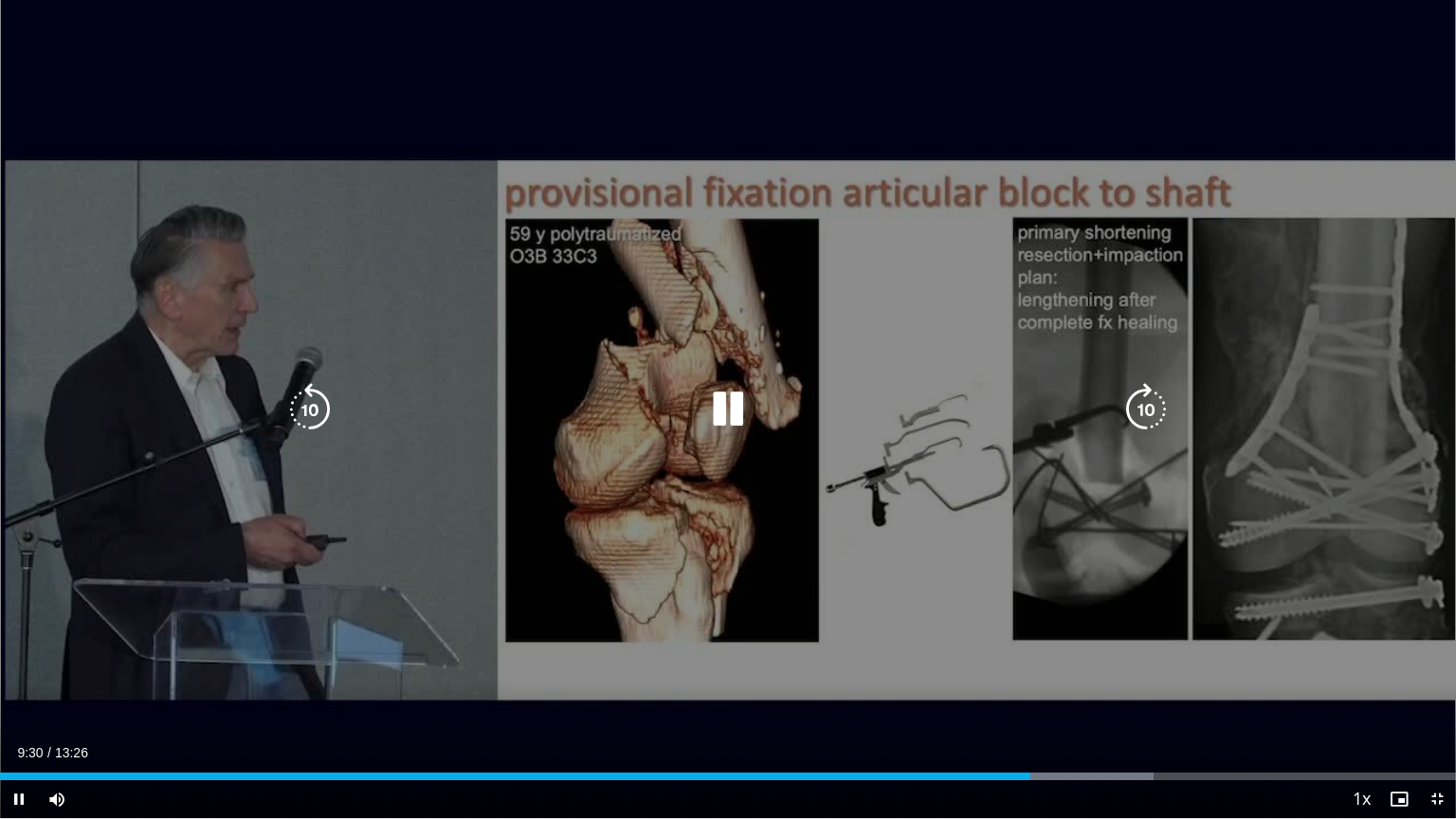 click at bounding box center (728, 410) 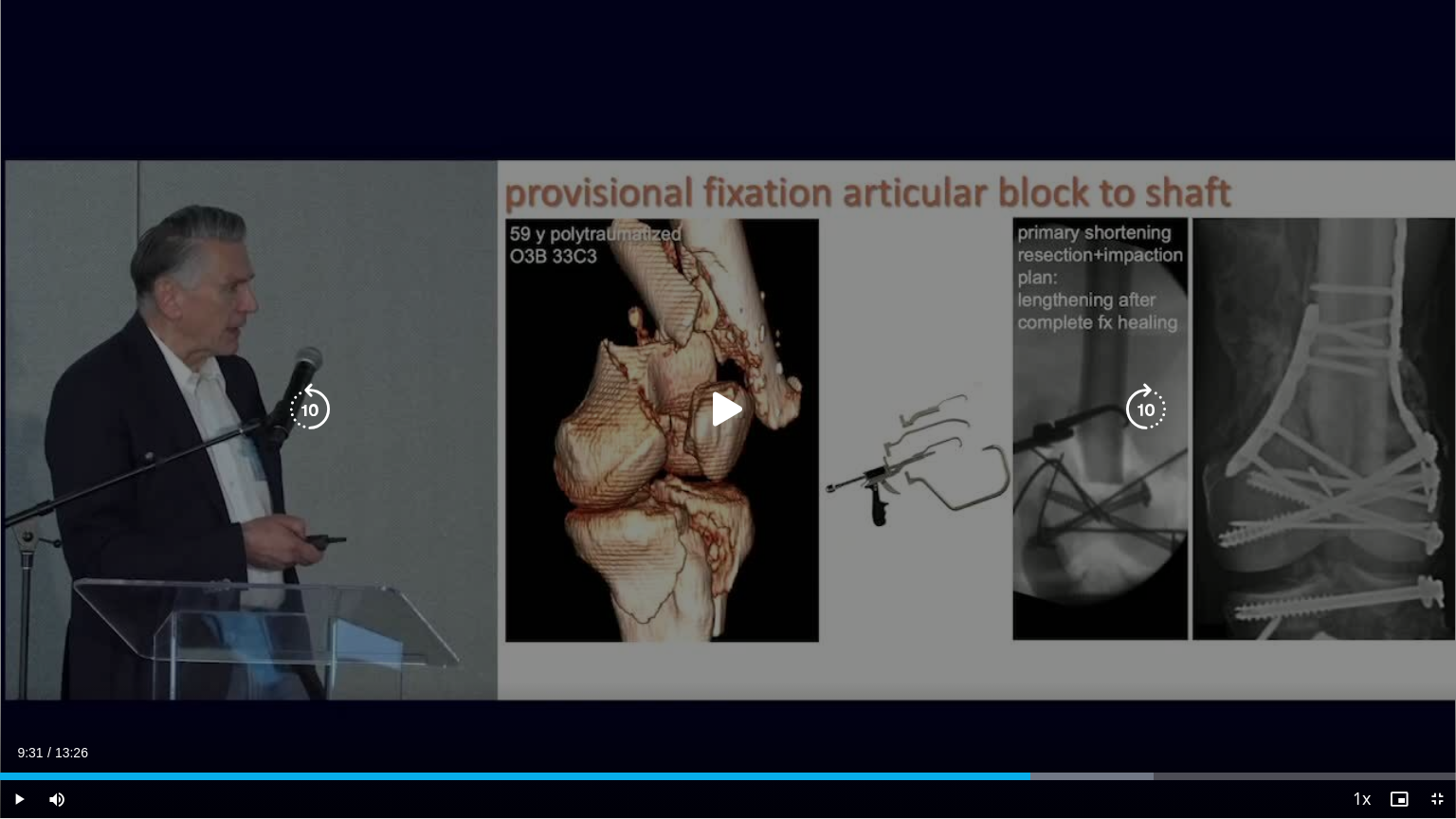 click at bounding box center [728, 410] 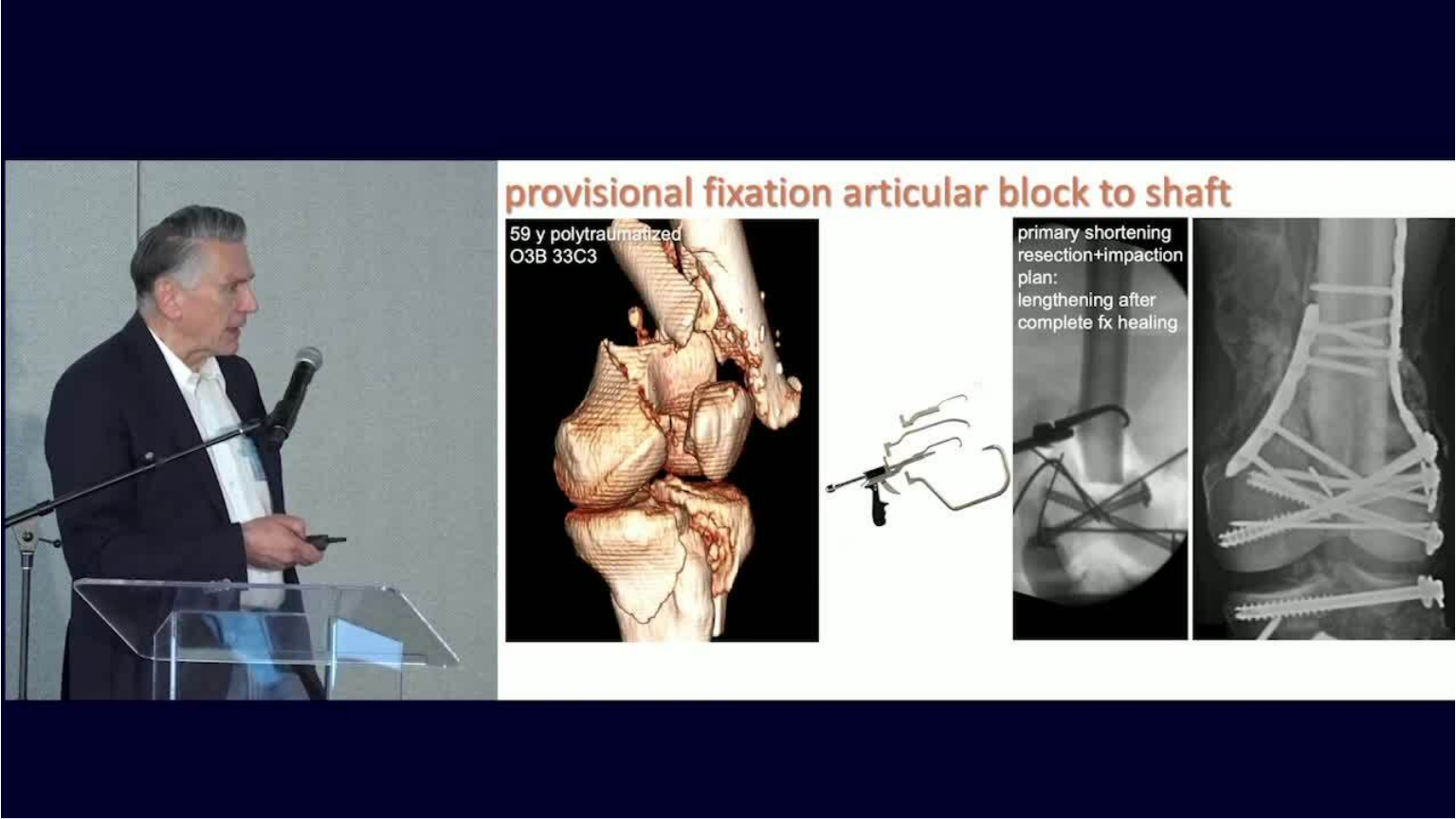 click on "**********" at bounding box center (728, 410) 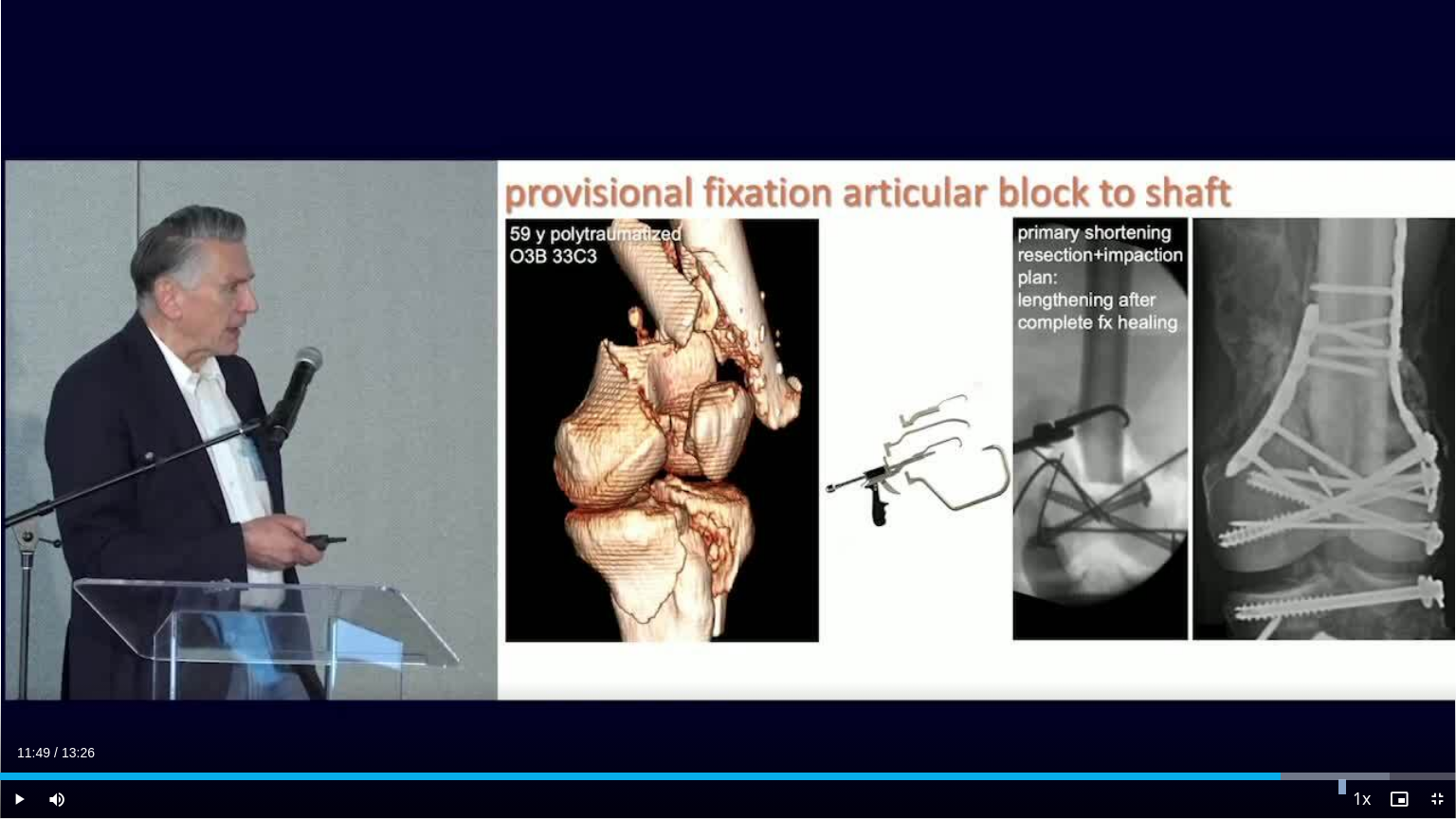 click on "Current Time  11:49 / Duration  13:26 Play Skip Backward Skip Forward Mute 100% Loaded :  95.46% 11:49 11:12 Stream Type  LIVE Seek to live, currently behind live LIVE   1x Playback Rate 0.5x 0.75x 1x , selected 1.25x 1.5x 1.75x 2x Chapters Chapters Descriptions descriptions off , selected Captions captions settings , opens captions settings dialog captions off , selected Audio Track en (Main) , selected Exit Fullscreen Enable picture-in-picture mode" at bounding box center [728, 799] 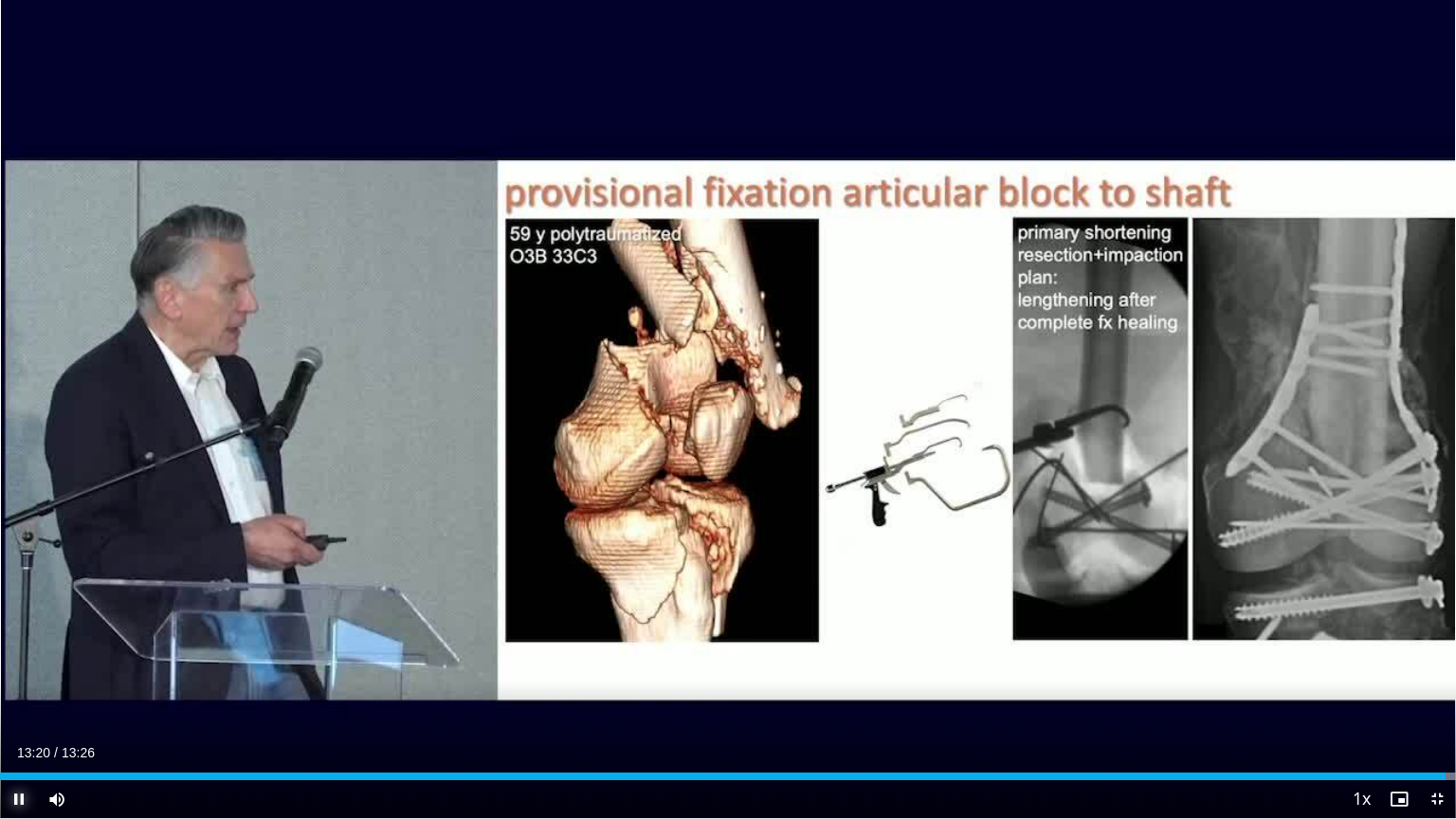 click at bounding box center (19, 799) 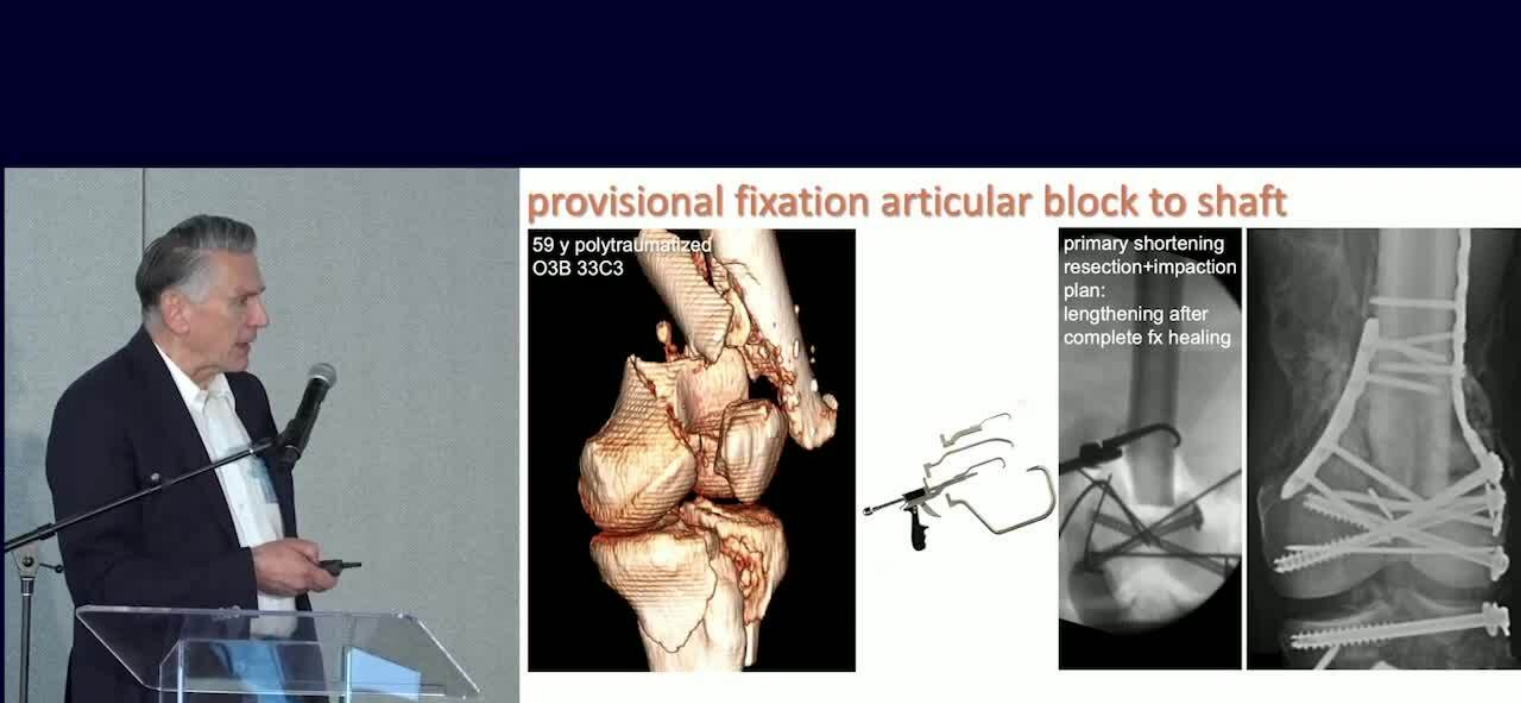 type 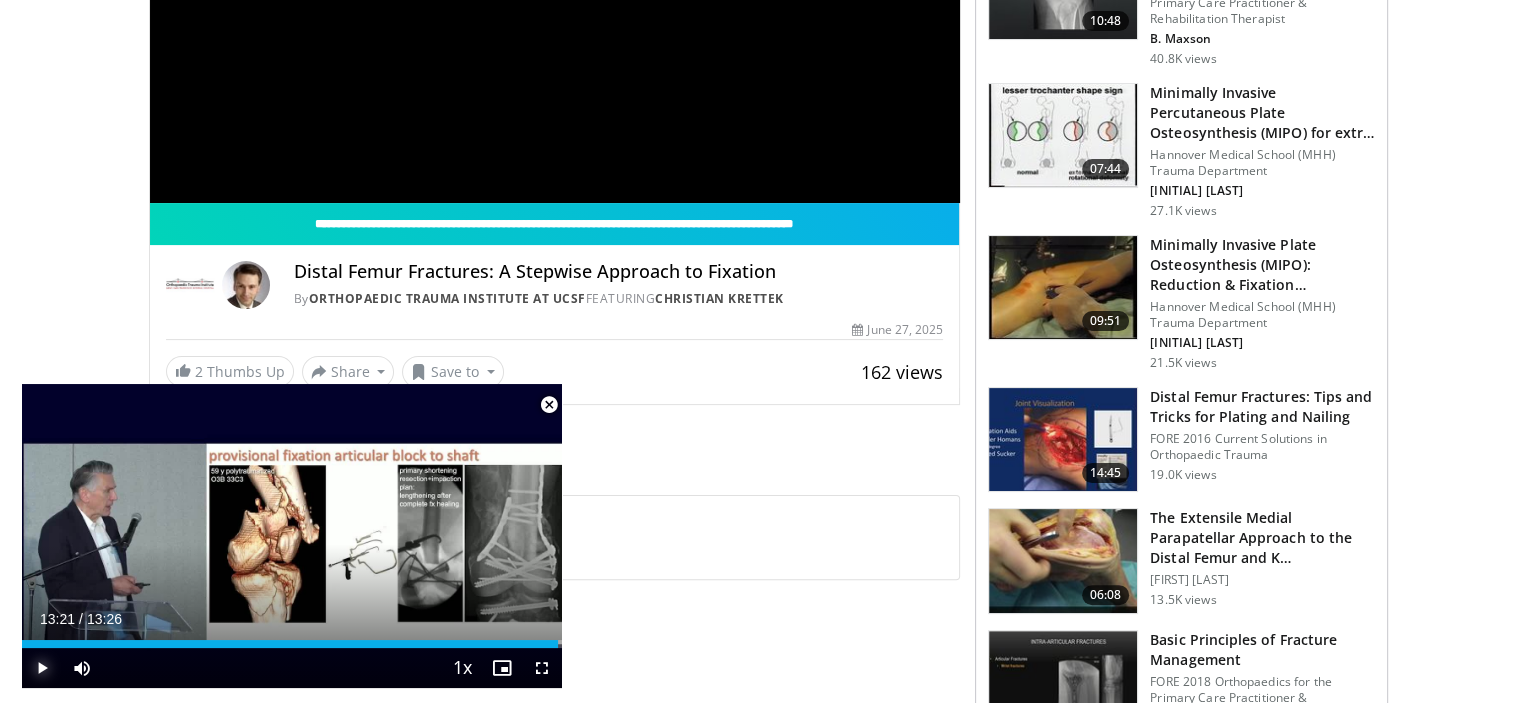 scroll, scrollTop: 466, scrollLeft: 0, axis: vertical 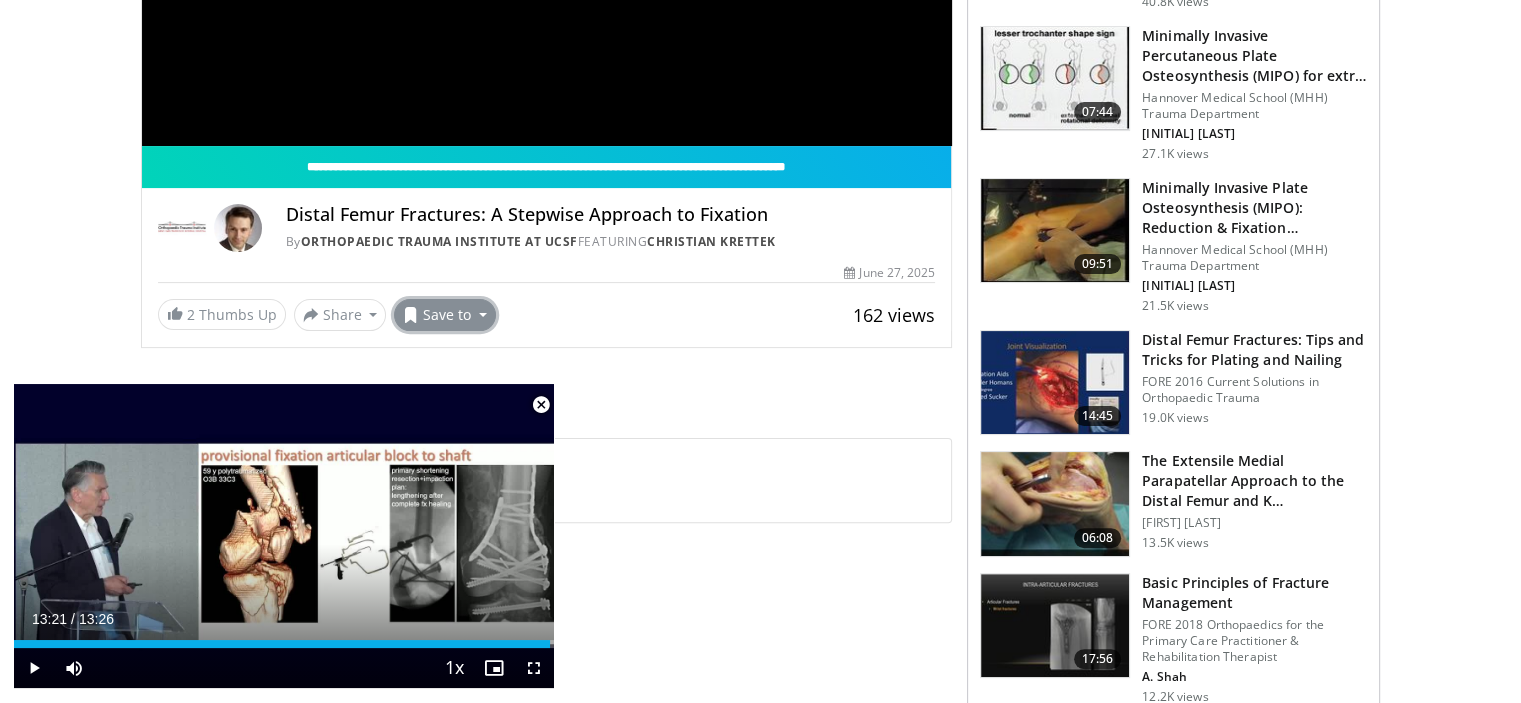 click on "Save to" at bounding box center [445, 315] 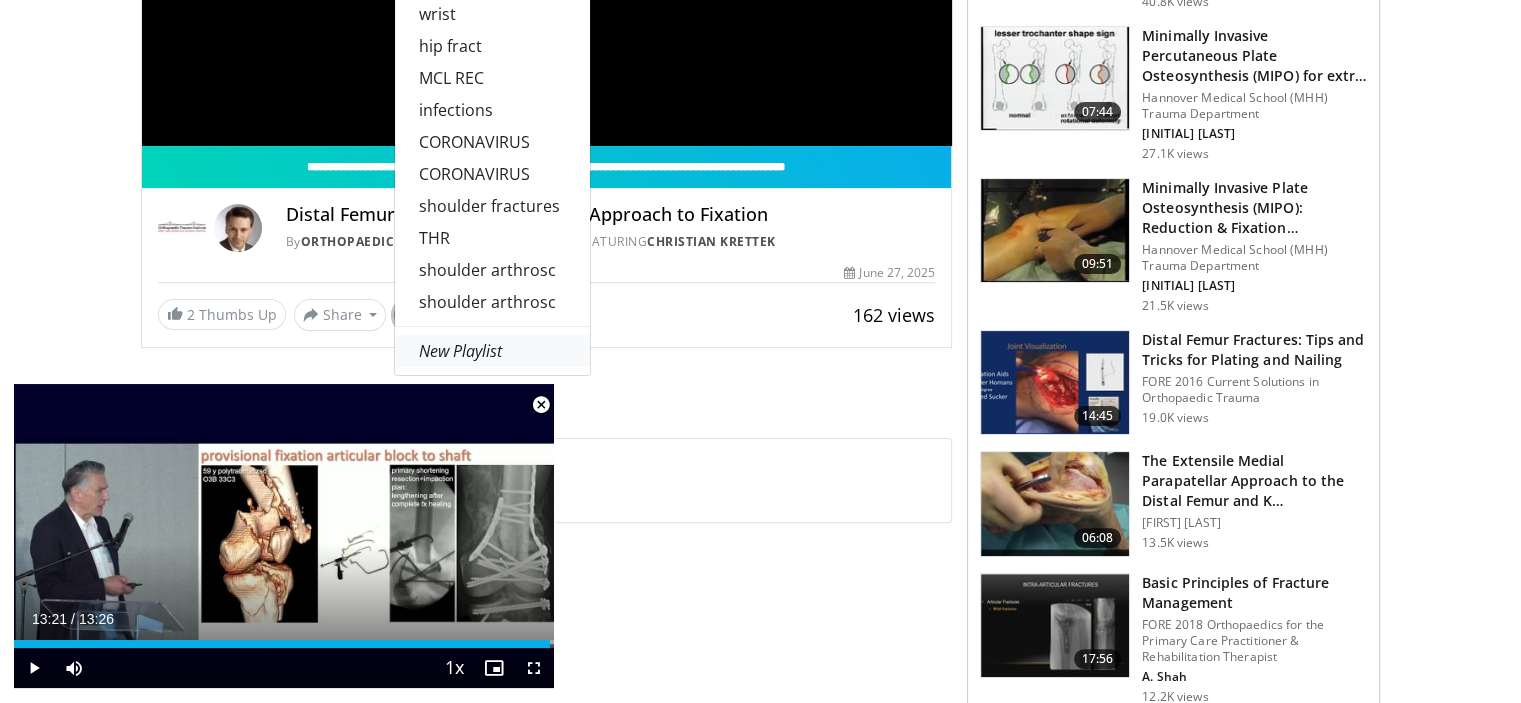 click on "New Playlist" at bounding box center [460, 351] 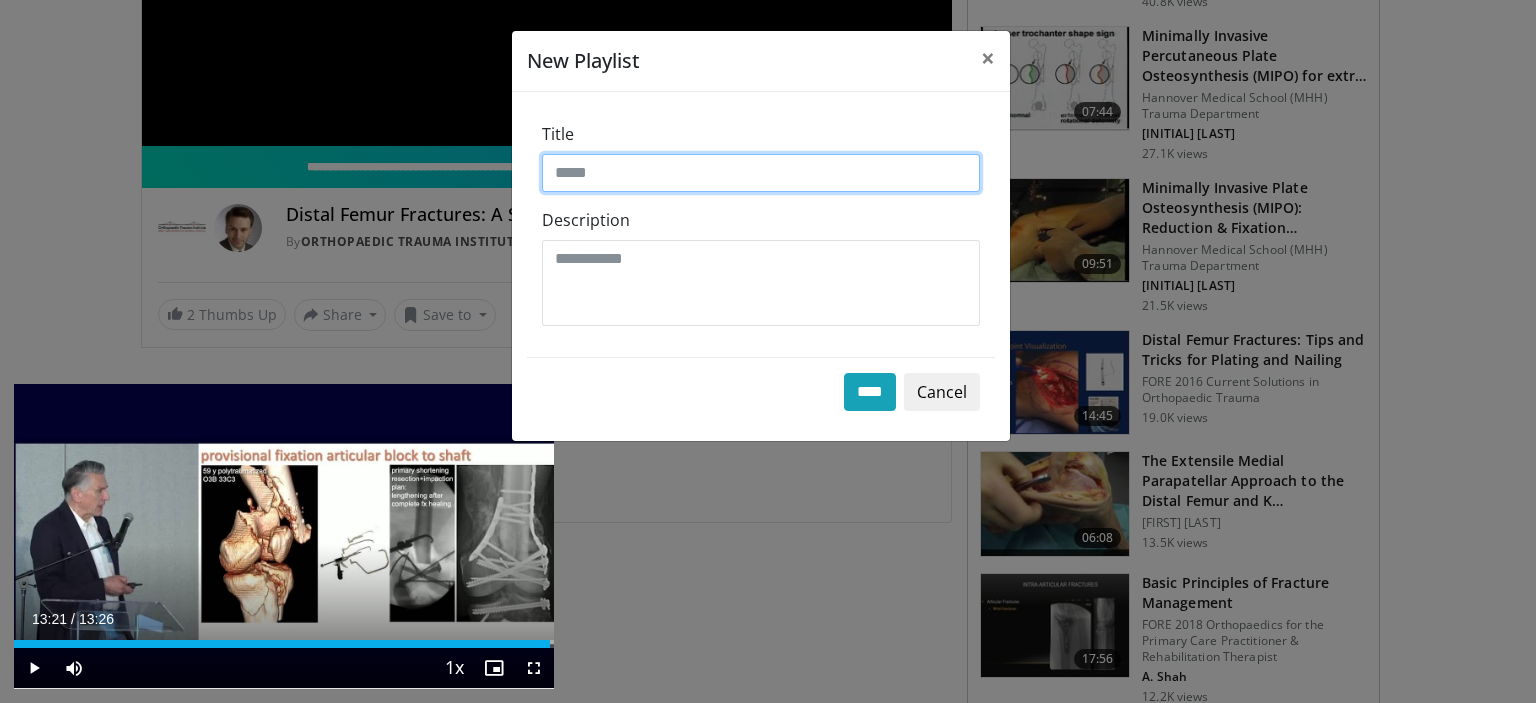 click on "Title" at bounding box center (761, 173) 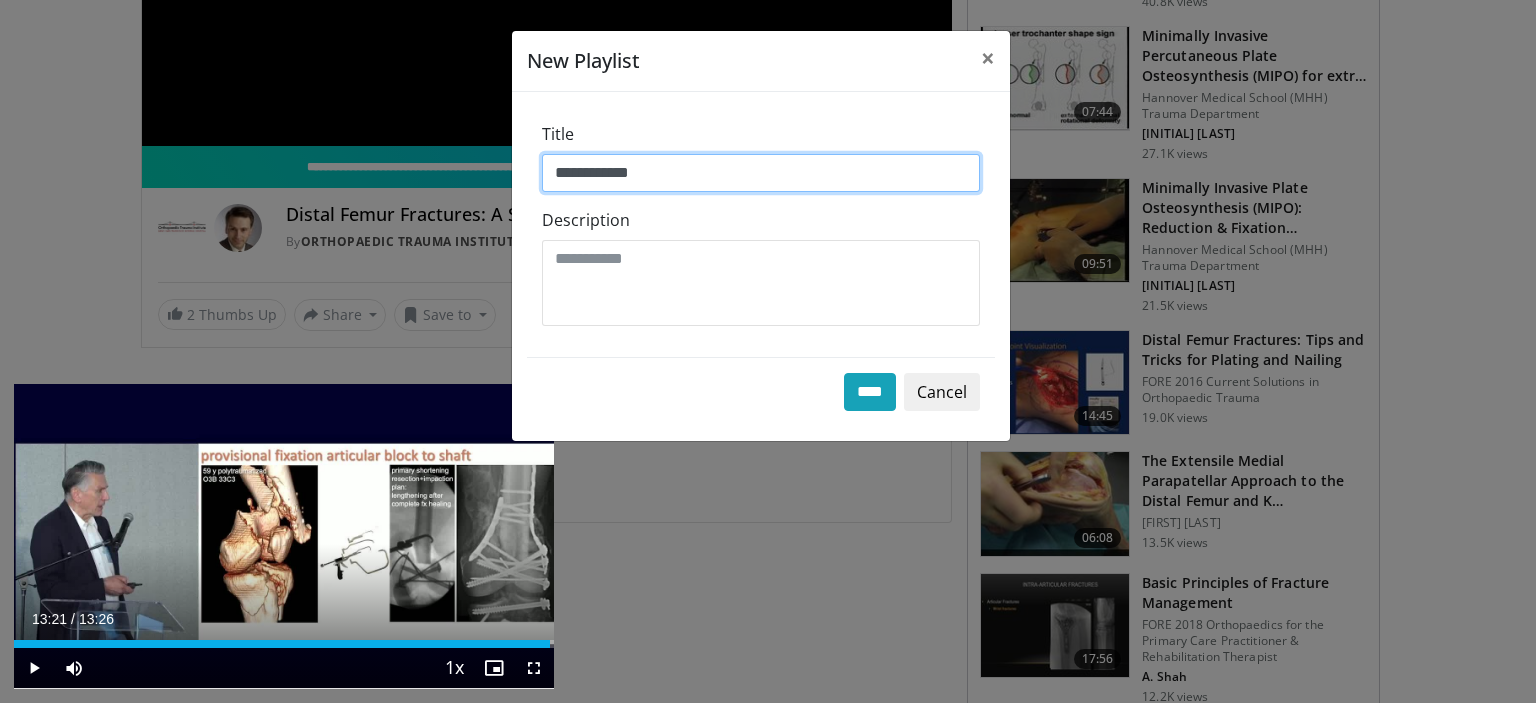 type on "**********" 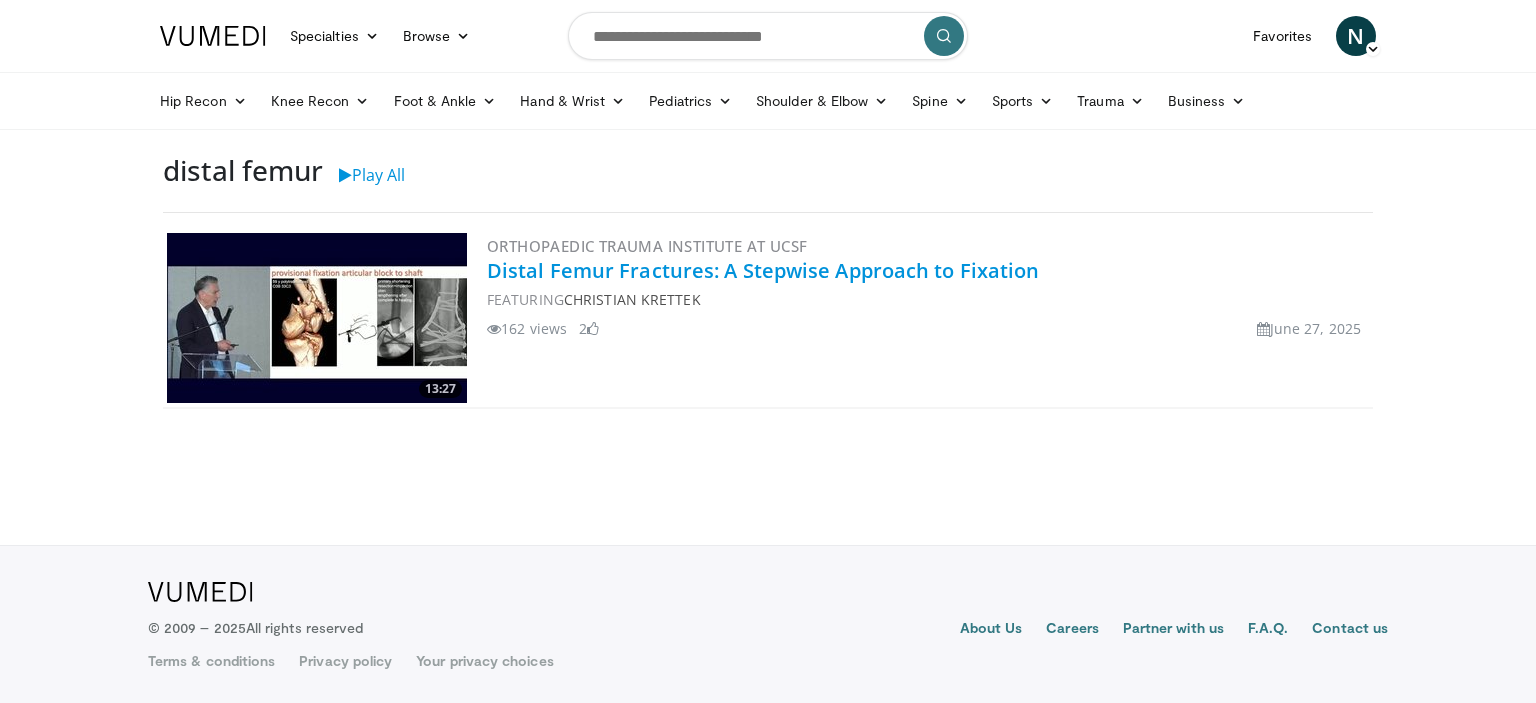 scroll, scrollTop: 0, scrollLeft: 0, axis: both 